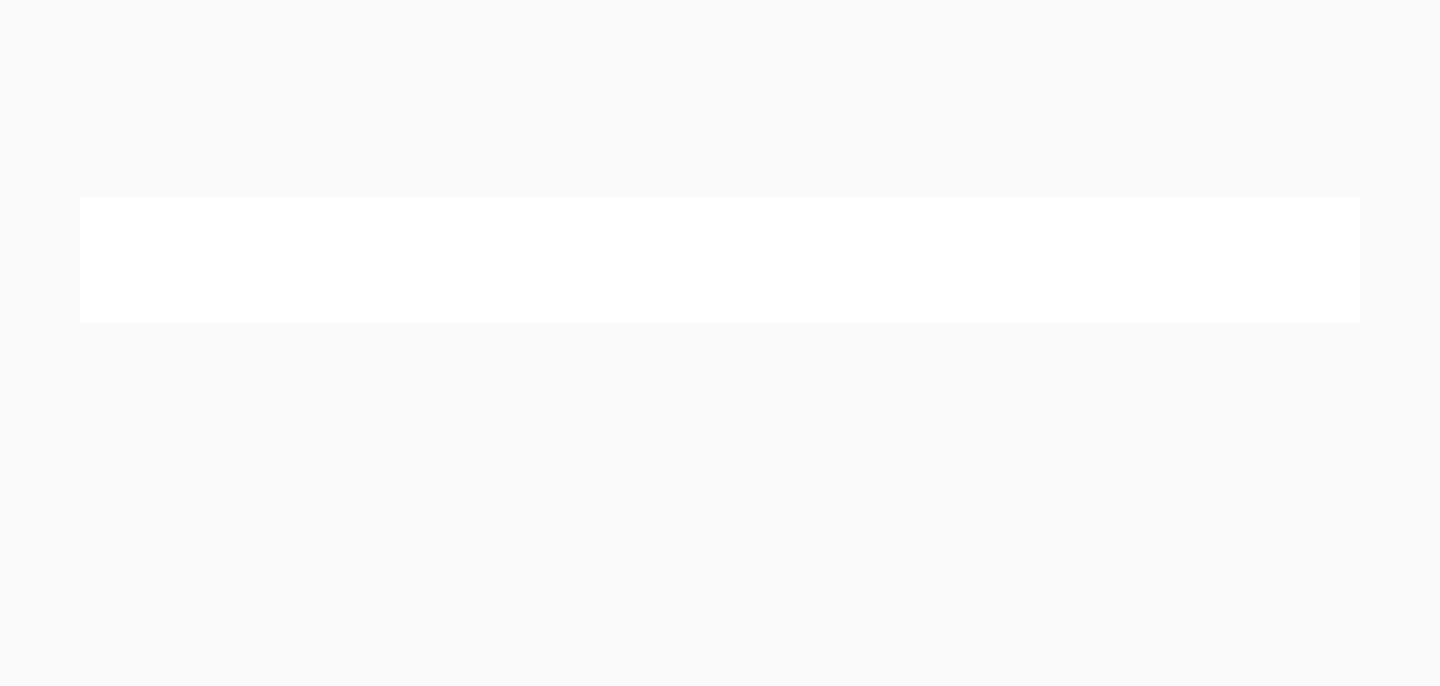 scroll, scrollTop: 838, scrollLeft: 0, axis: vertical 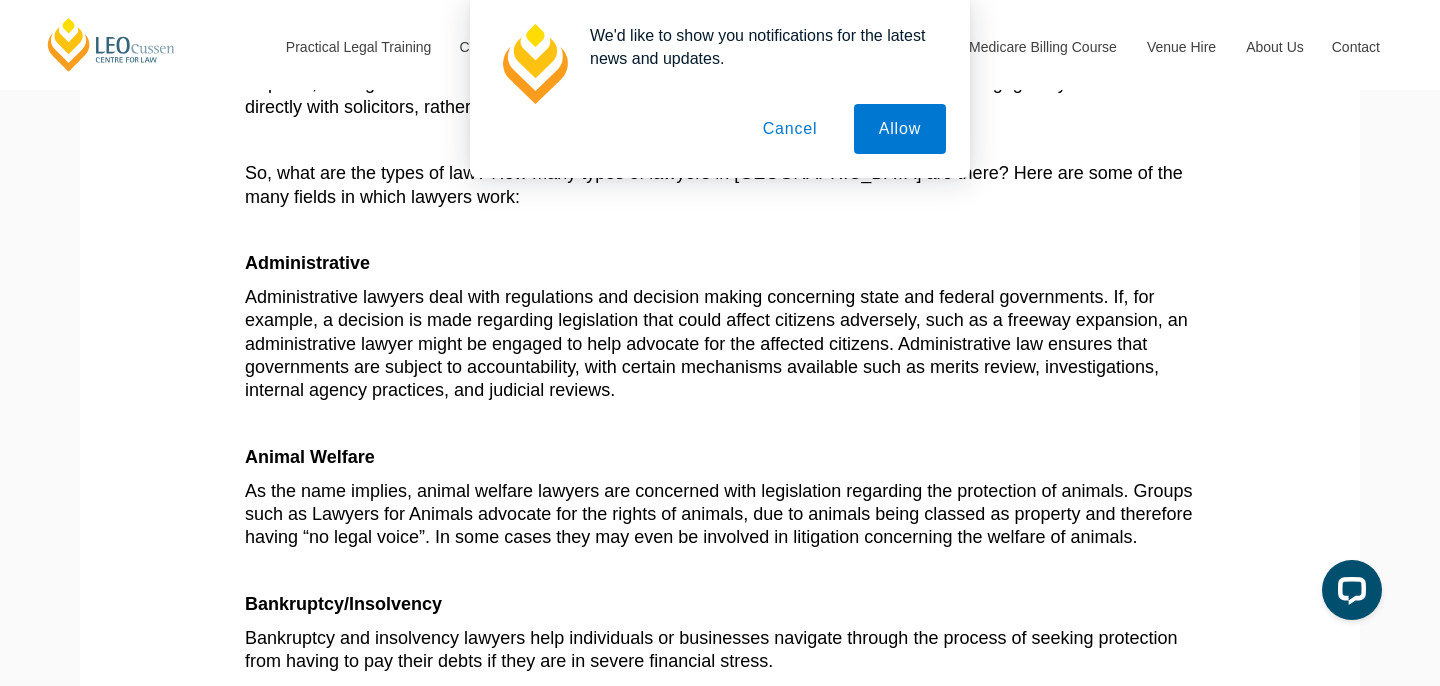 click on "Cancel" at bounding box center (790, 129) 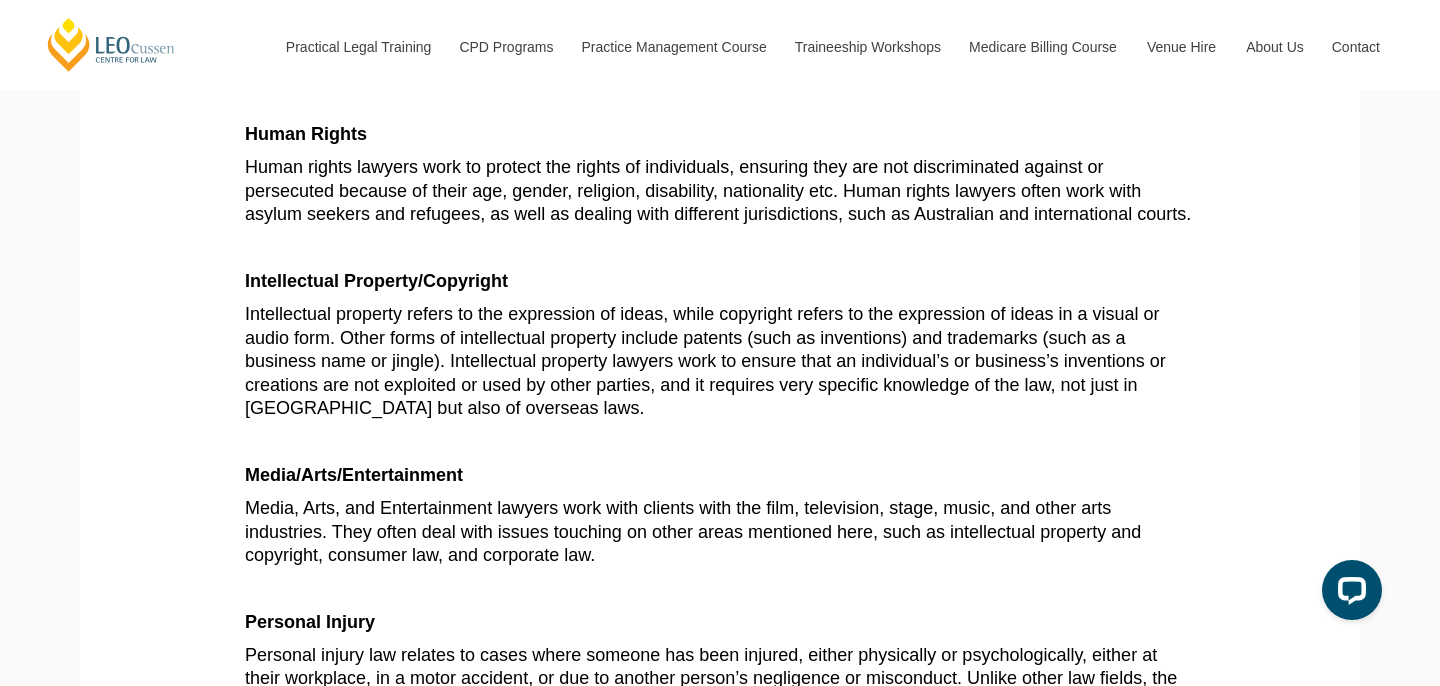 scroll, scrollTop: 2644, scrollLeft: 0, axis: vertical 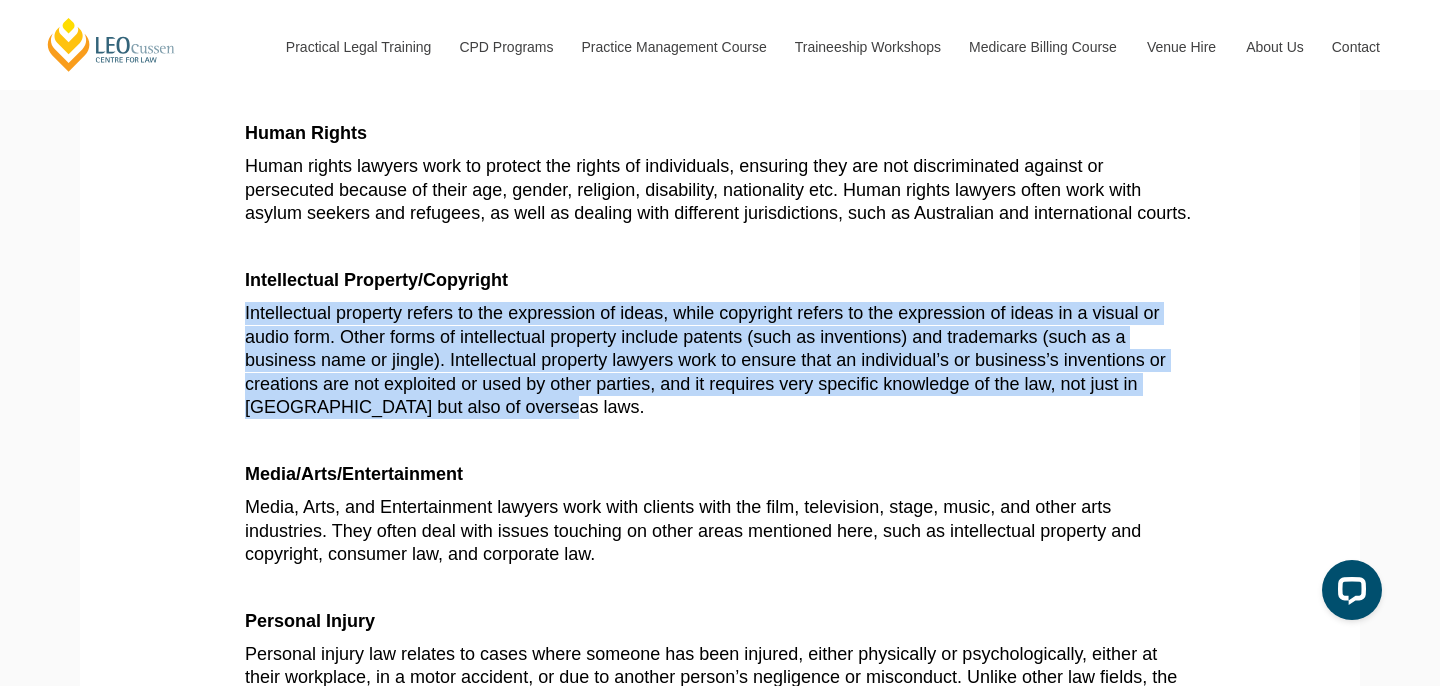 drag, startPoint x: 646, startPoint y: 335, endPoint x: 663, endPoint y: 454, distance: 120.20815 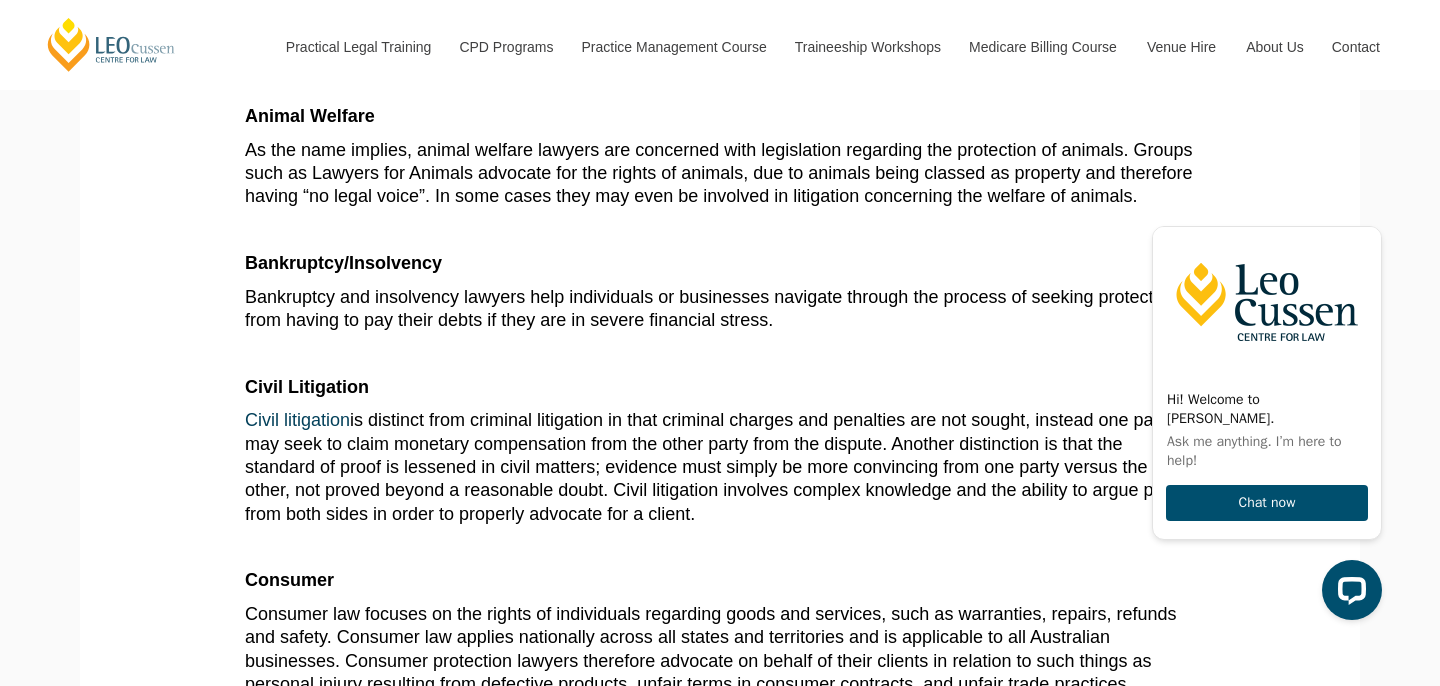 scroll, scrollTop: 909, scrollLeft: 0, axis: vertical 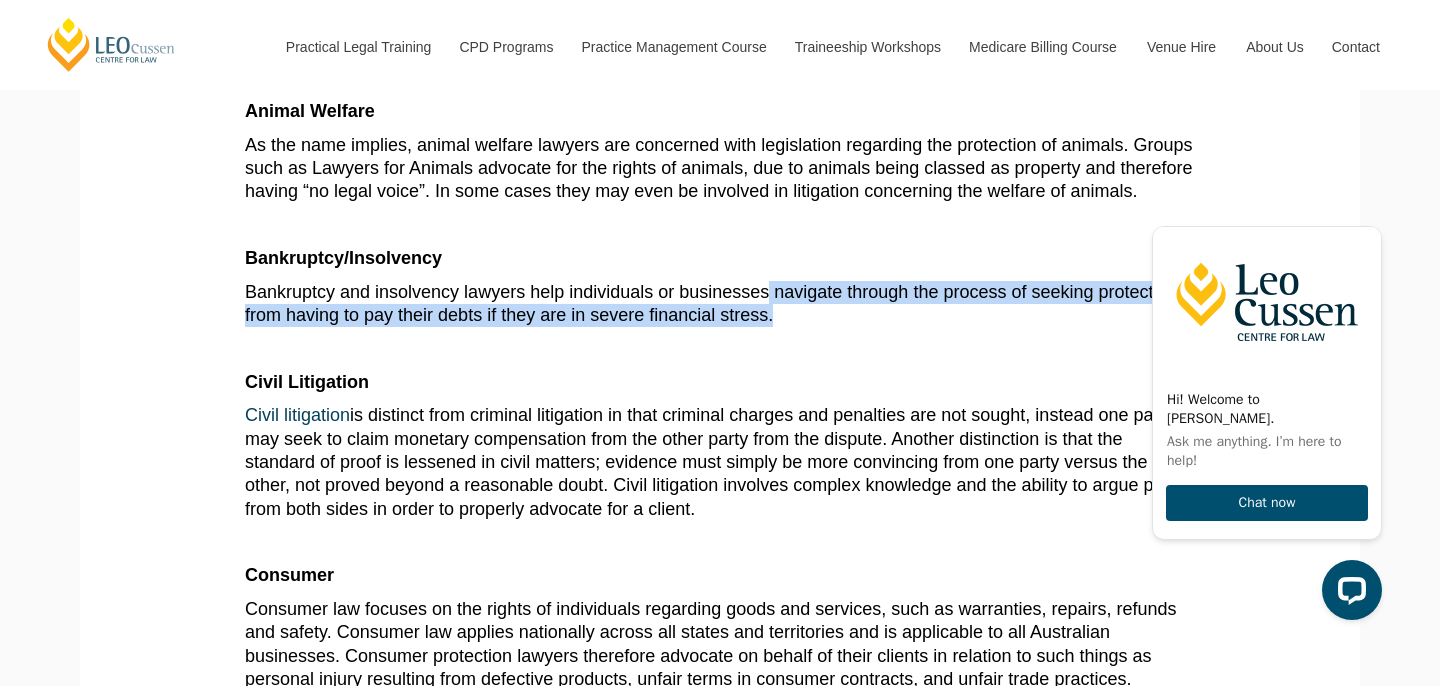 drag, startPoint x: 773, startPoint y: 315, endPoint x: 843, endPoint y: 345, distance: 76.15773 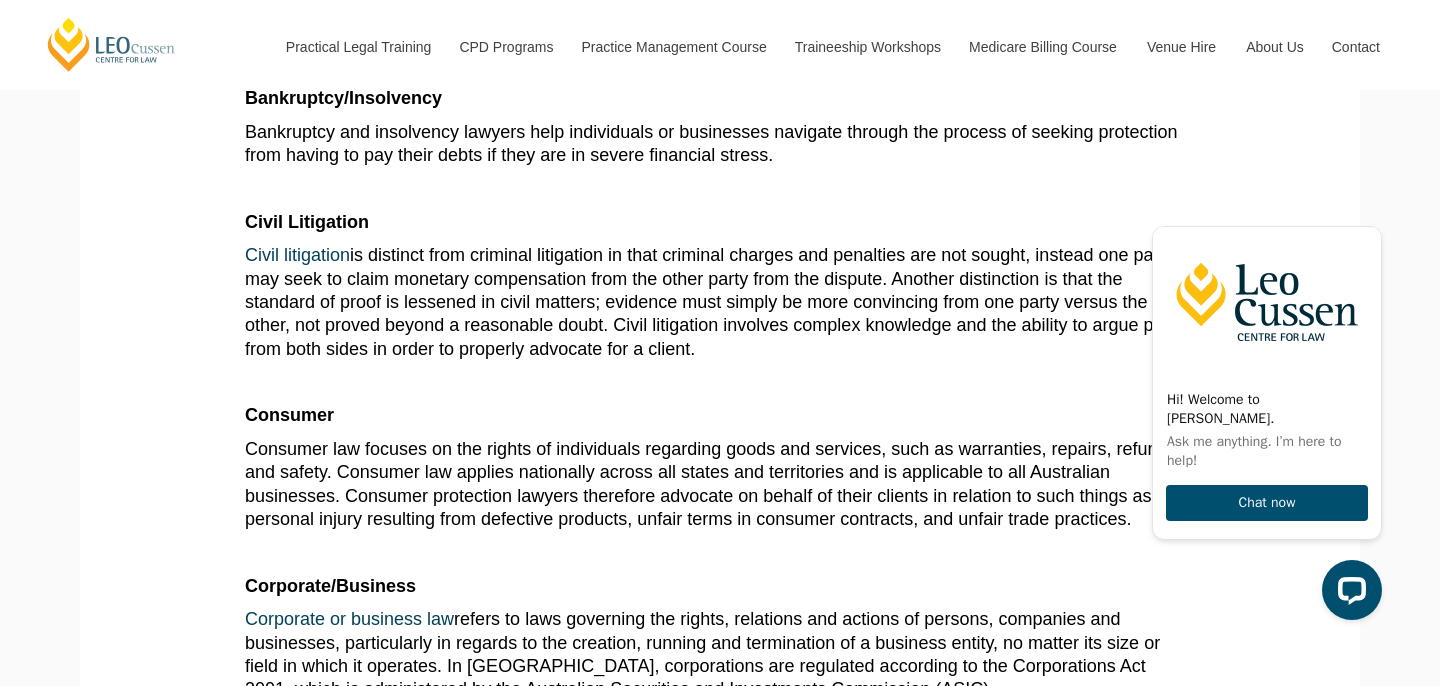 scroll, scrollTop: 1068, scrollLeft: 0, axis: vertical 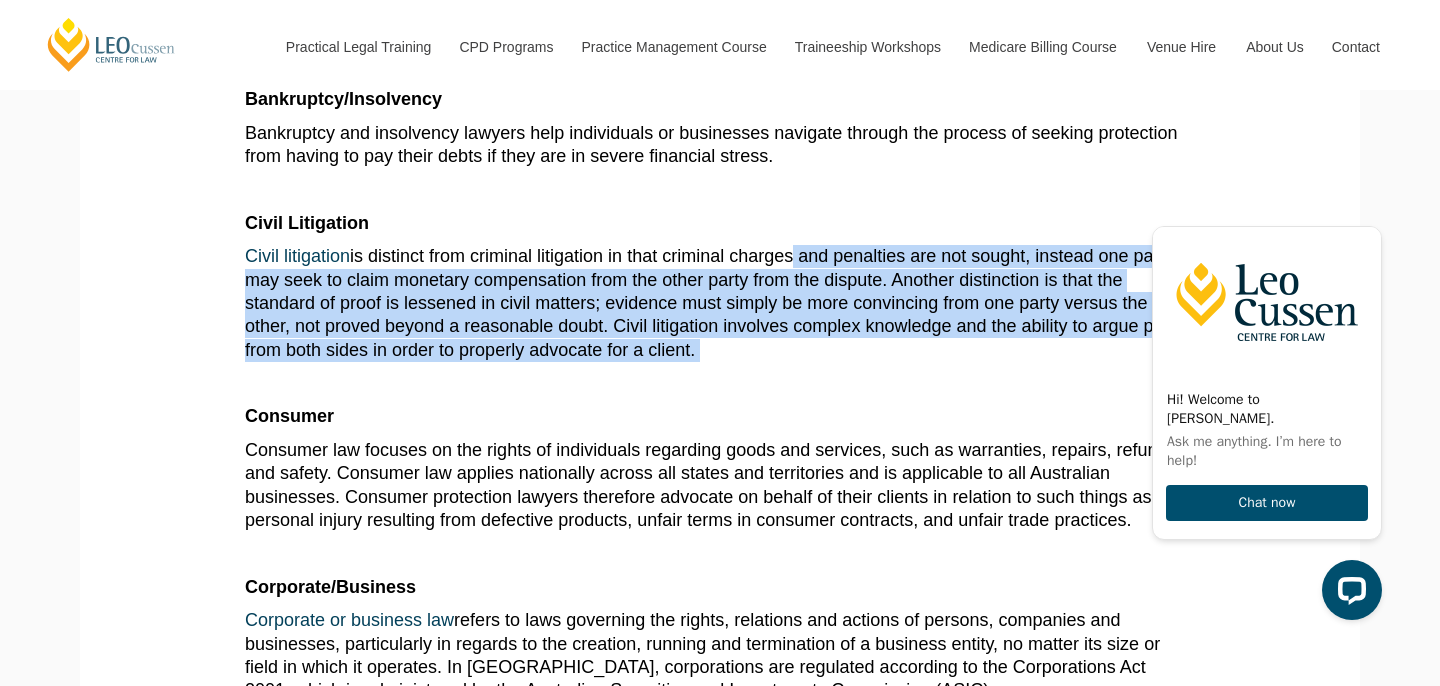 drag, startPoint x: 797, startPoint y: 270, endPoint x: 841, endPoint y: 387, distance: 125 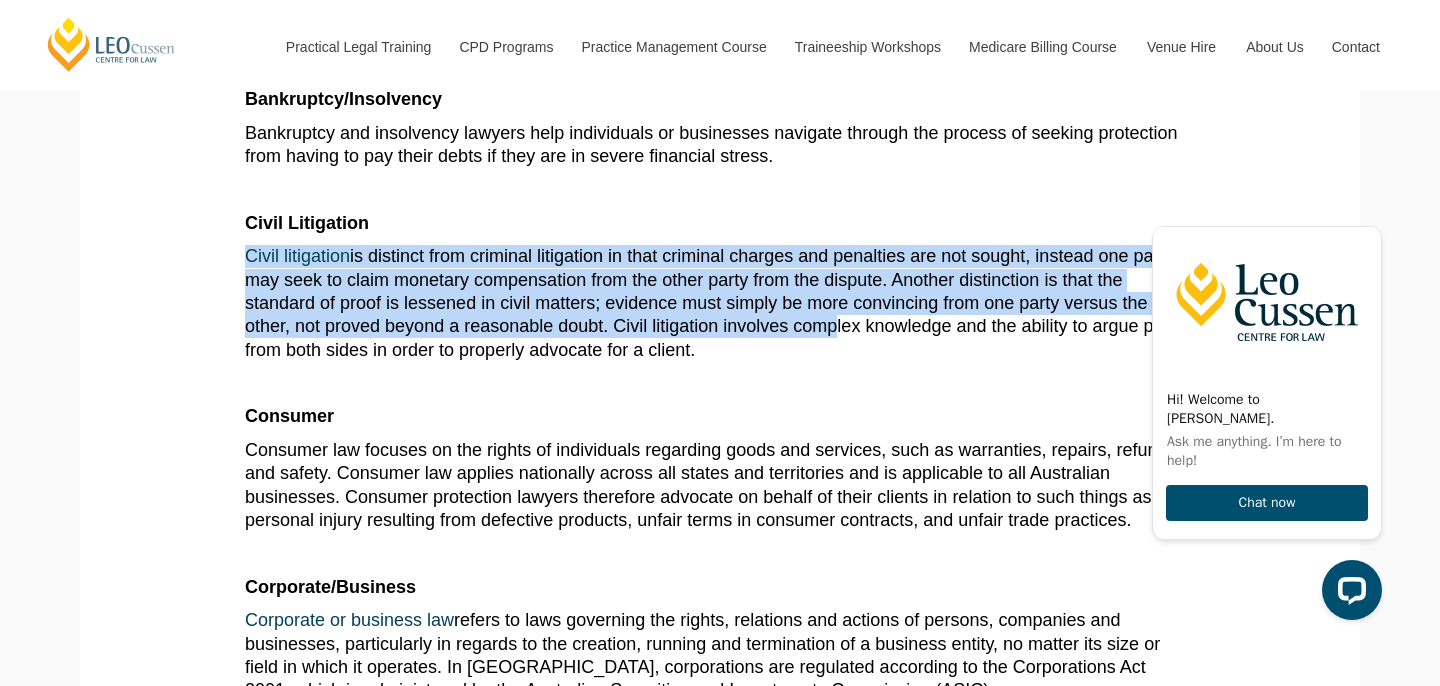 drag, startPoint x: 836, startPoint y: 265, endPoint x: 837, endPoint y: 354, distance: 89.005615 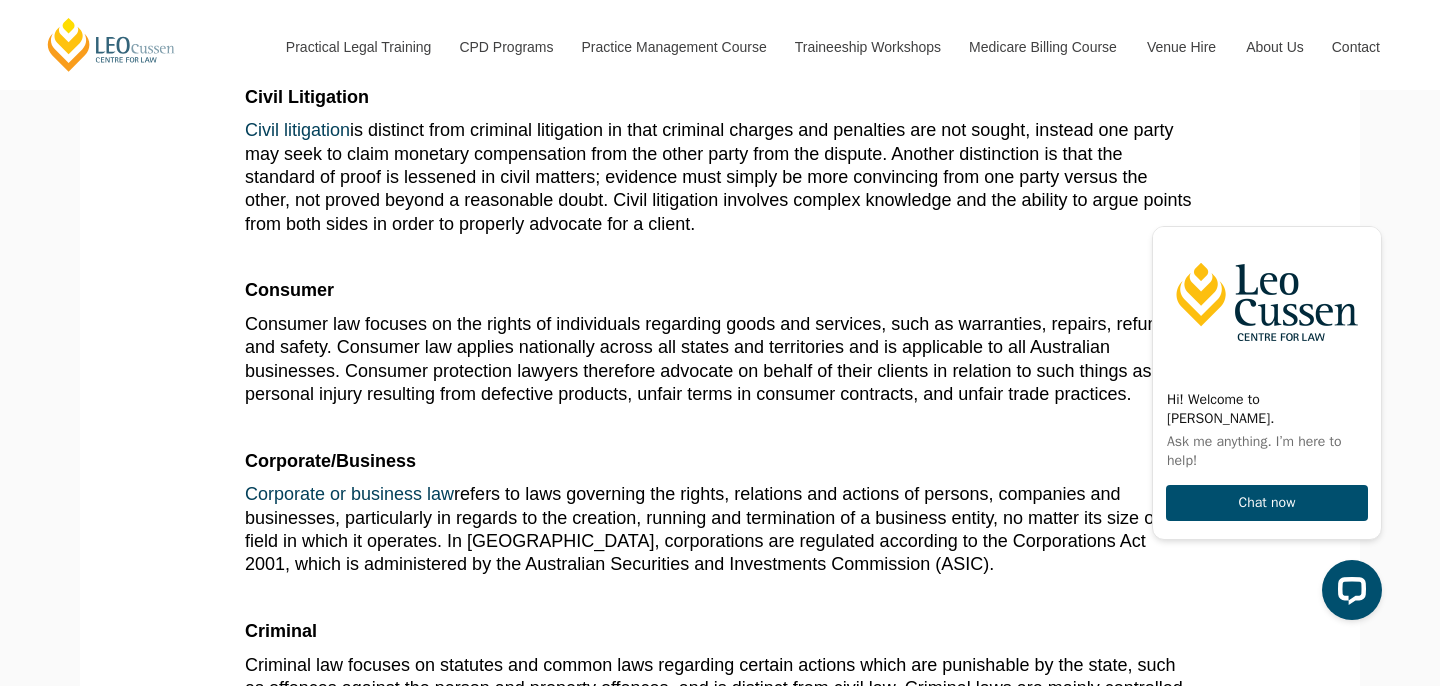 scroll, scrollTop: 1187, scrollLeft: 0, axis: vertical 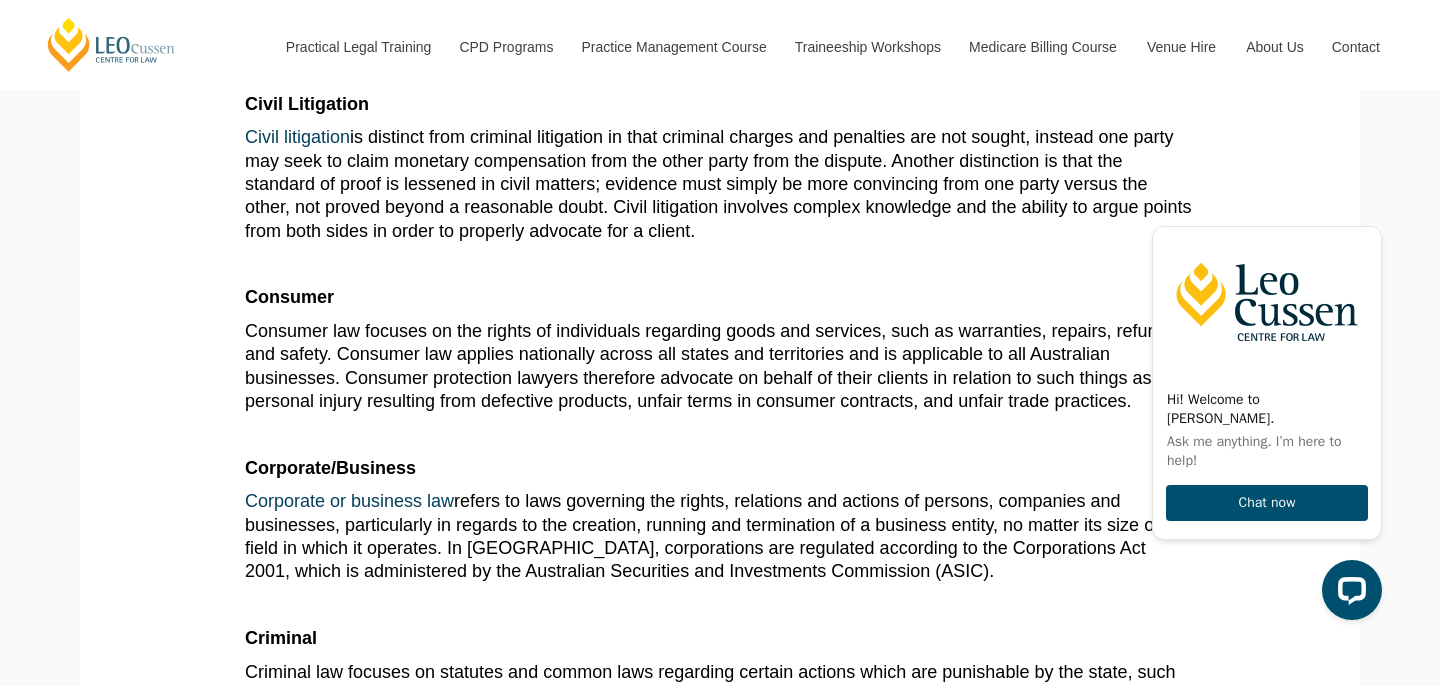 drag, startPoint x: 761, startPoint y: 159, endPoint x: 791, endPoint y: 253, distance: 98.67117 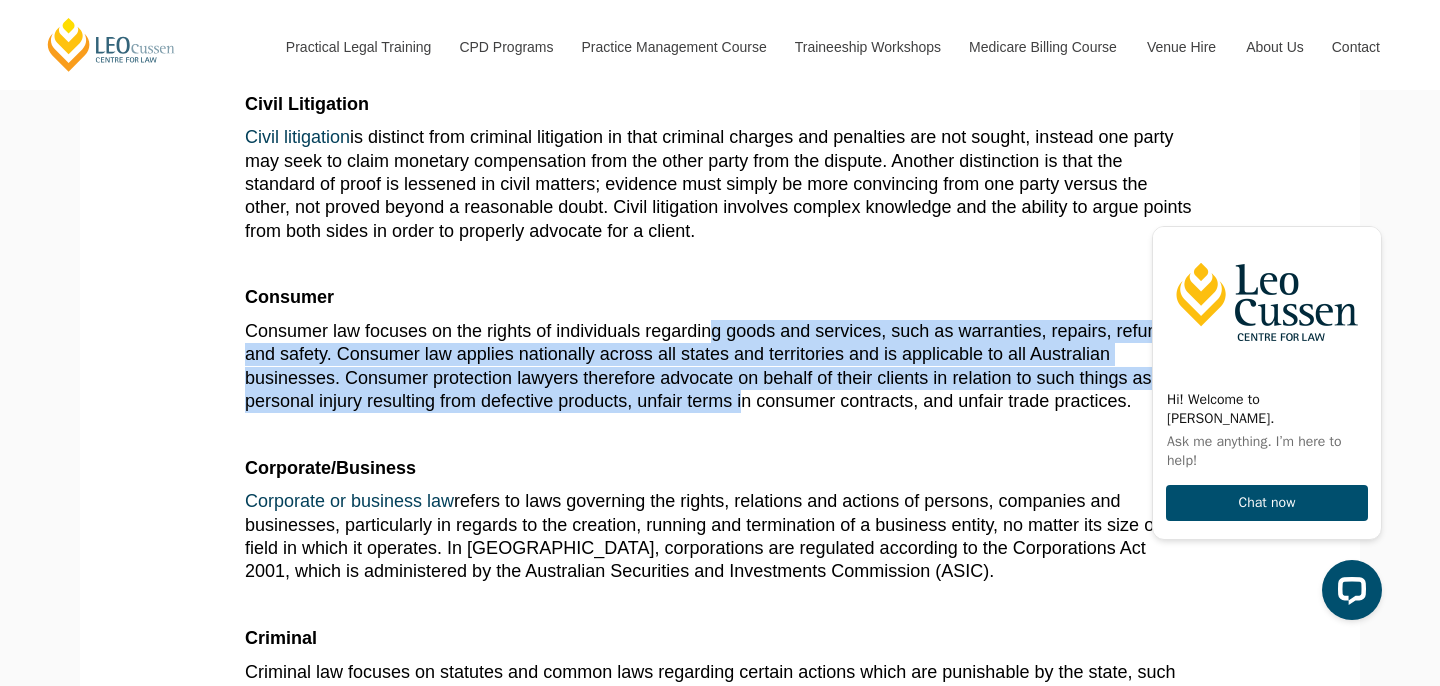 drag, startPoint x: 714, startPoint y: 355, endPoint x: 746, endPoint y: 433, distance: 84.30895 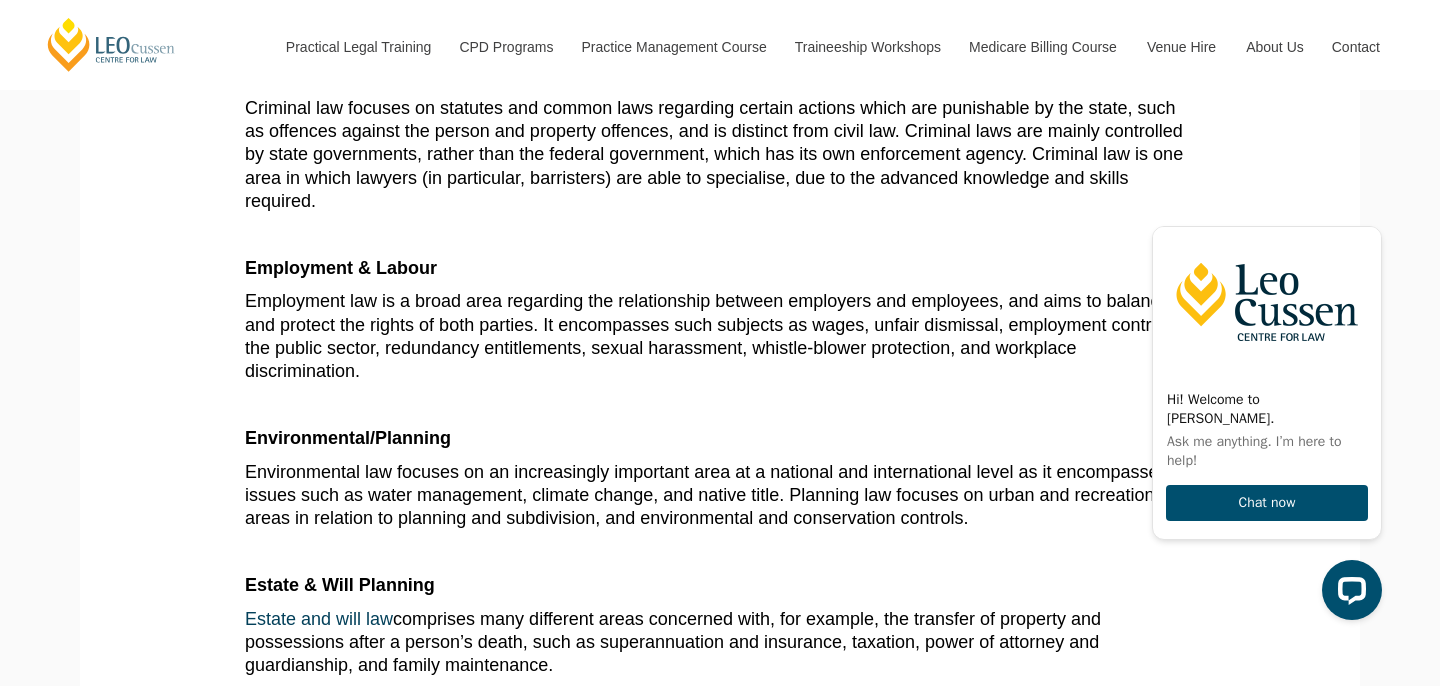 scroll, scrollTop: 1753, scrollLeft: 0, axis: vertical 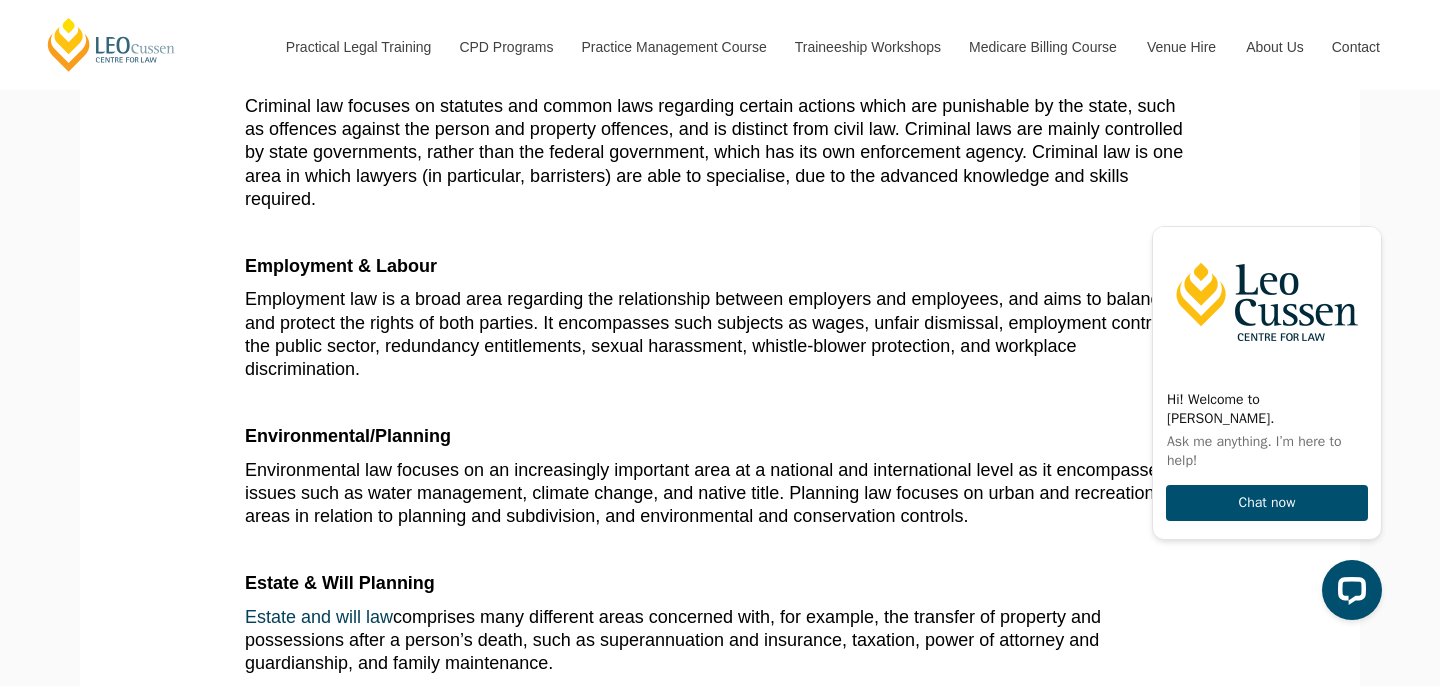 drag, startPoint x: 721, startPoint y: 311, endPoint x: 734, endPoint y: 392, distance: 82.036575 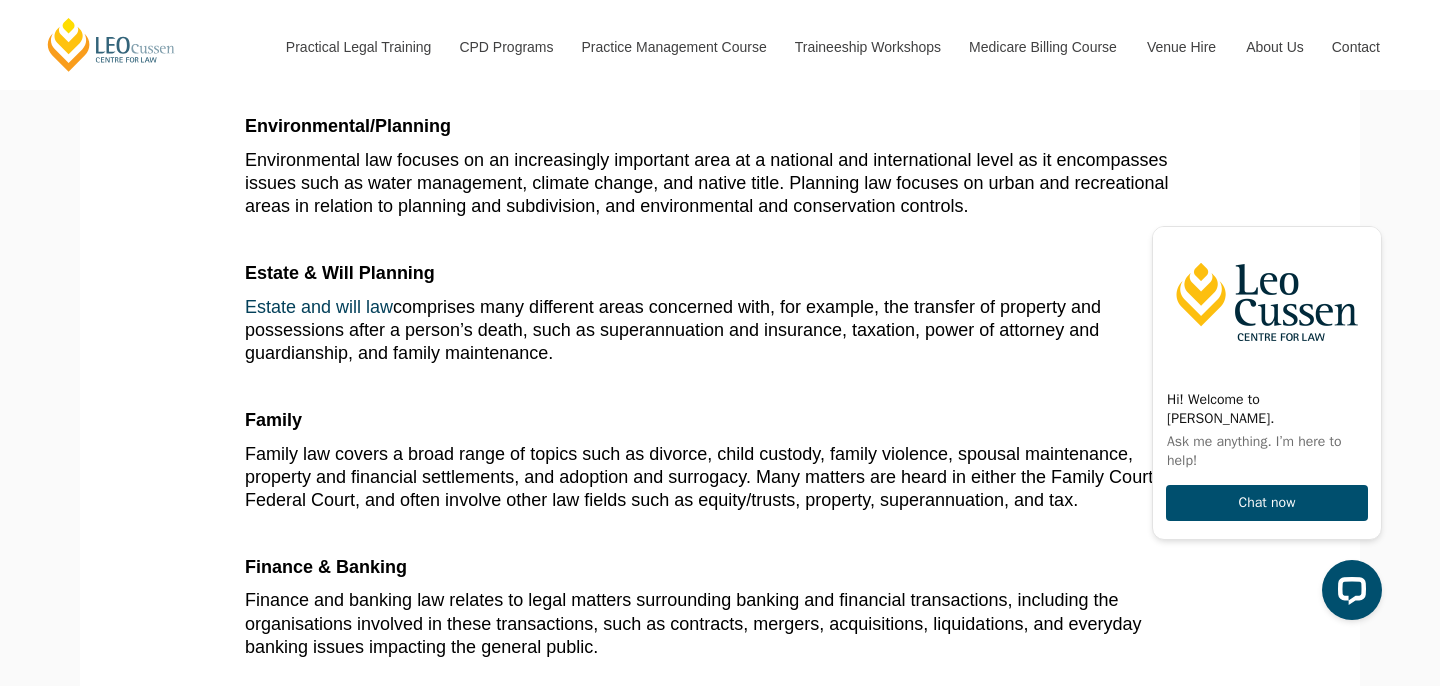 scroll, scrollTop: 2064, scrollLeft: 0, axis: vertical 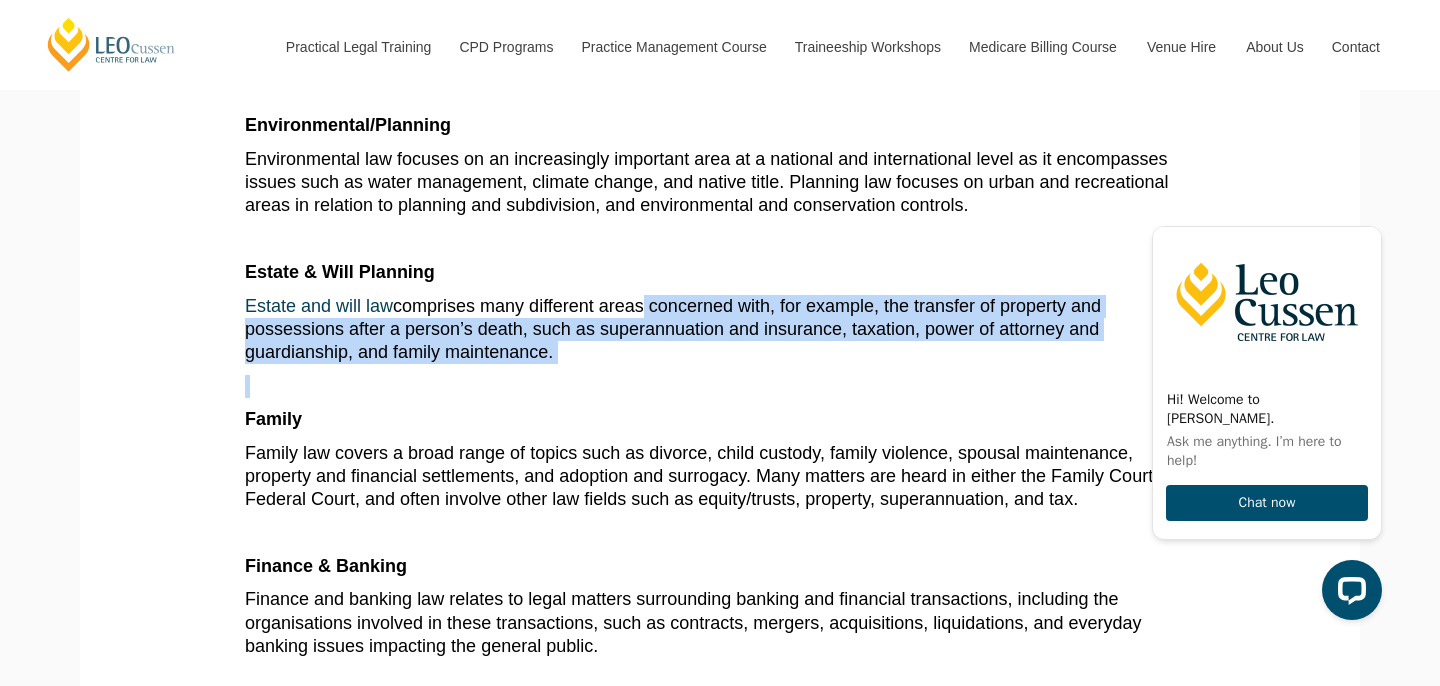 drag, startPoint x: 646, startPoint y: 326, endPoint x: 657, endPoint y: 401, distance: 75.802376 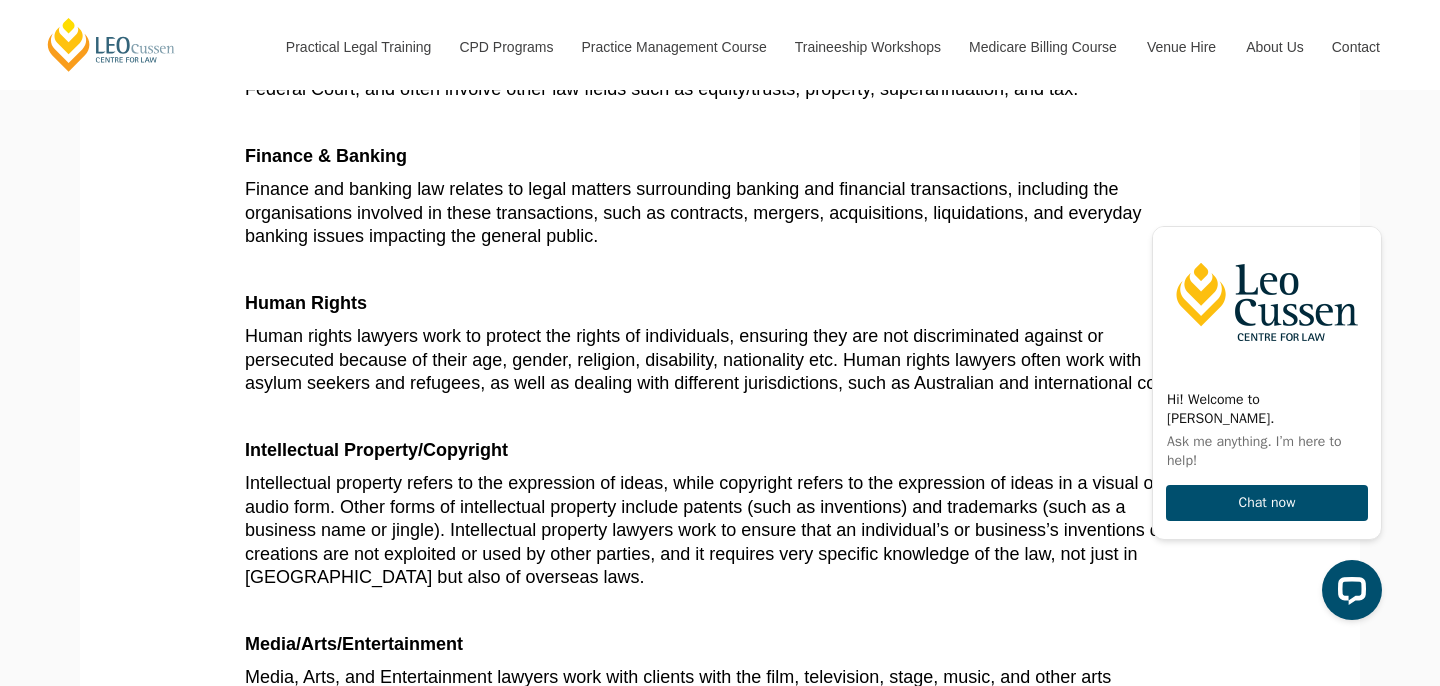 scroll, scrollTop: 2476, scrollLeft: 0, axis: vertical 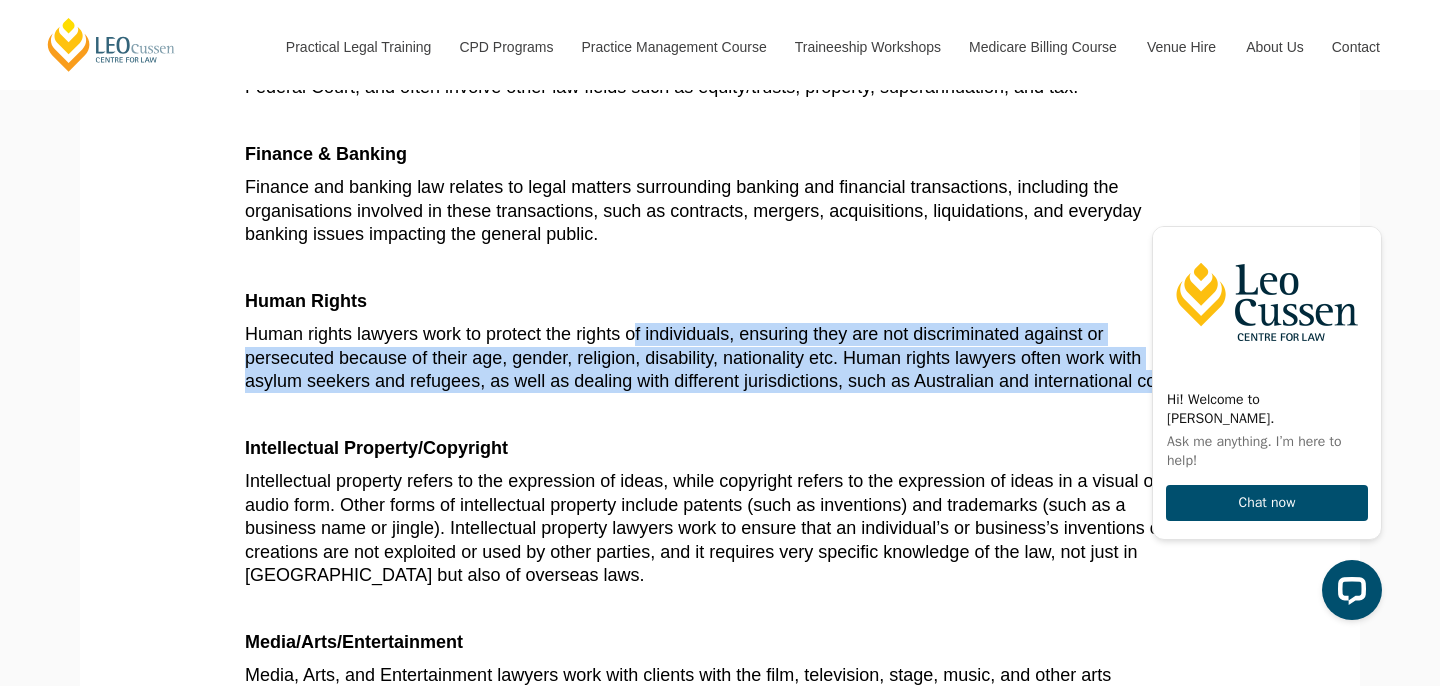 drag, startPoint x: 639, startPoint y: 352, endPoint x: 658, endPoint y: 428, distance: 78.339005 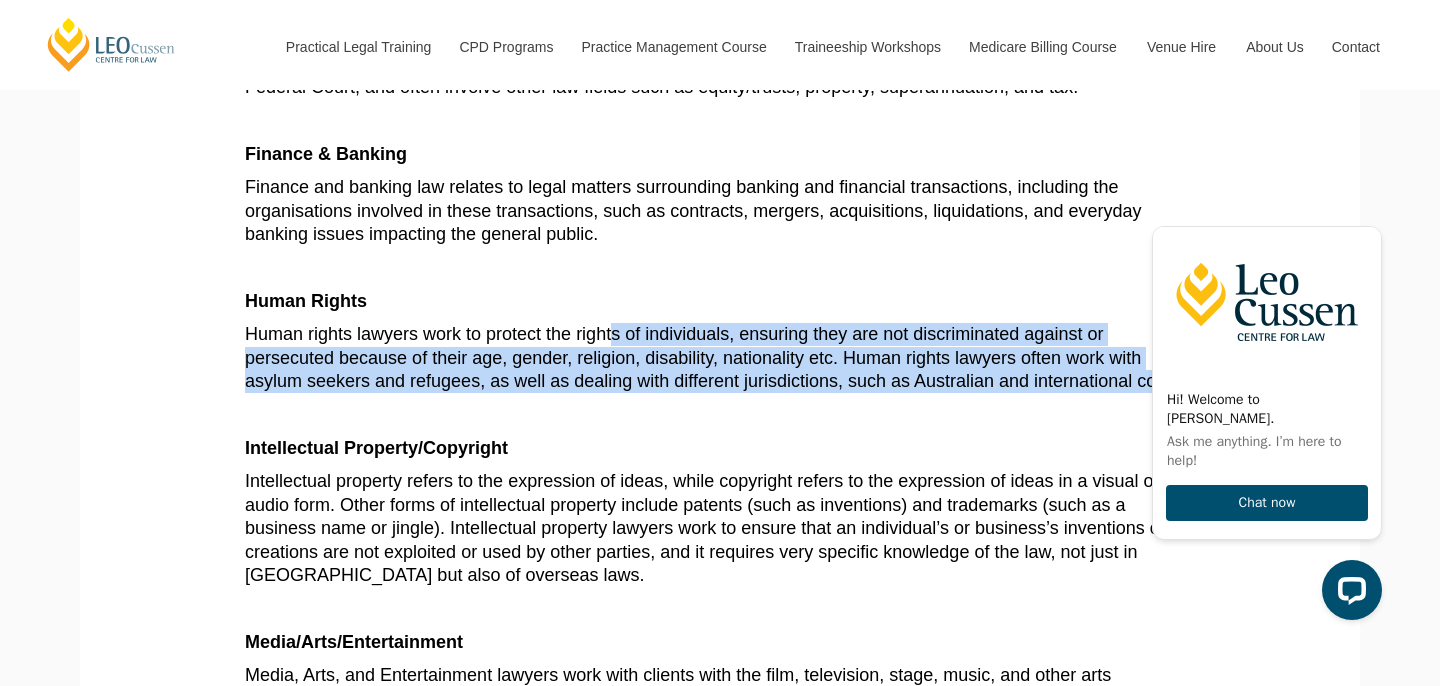 drag, startPoint x: 618, startPoint y: 347, endPoint x: 639, endPoint y: 441, distance: 96.317184 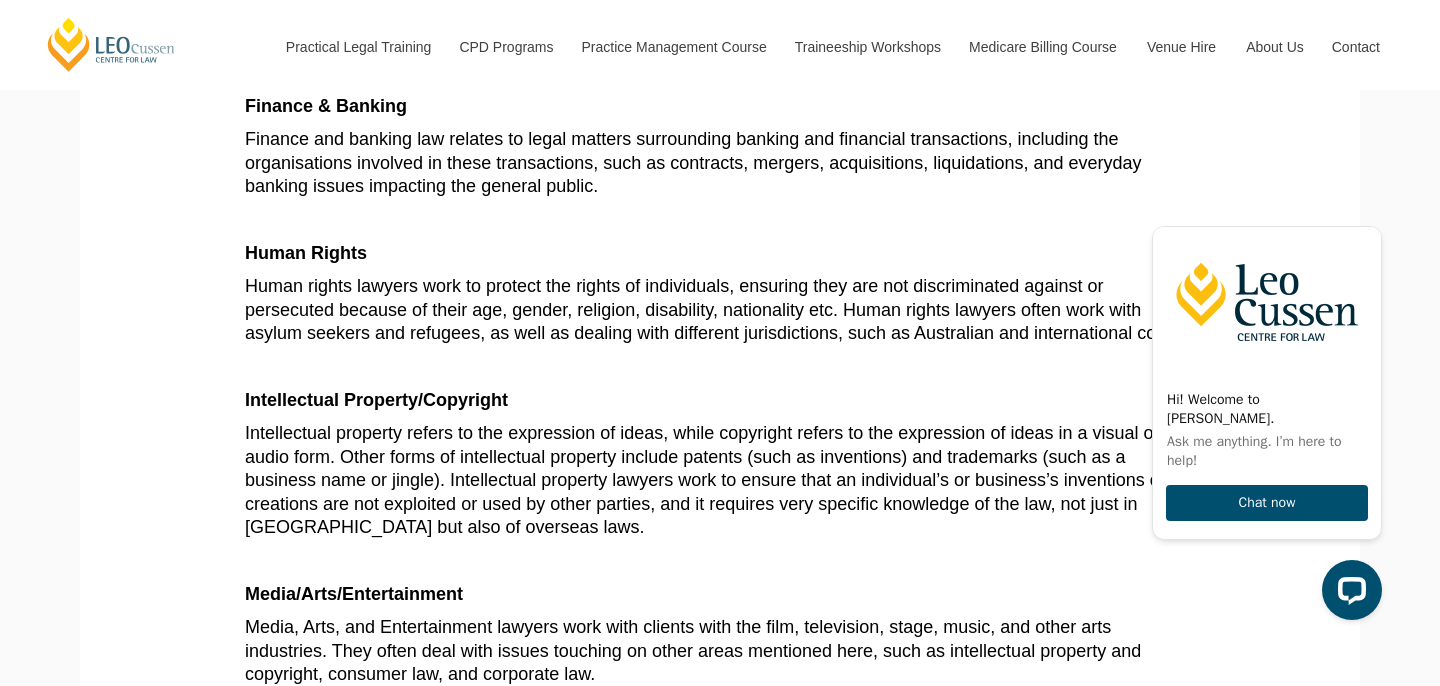 scroll, scrollTop: 2565, scrollLeft: 0, axis: vertical 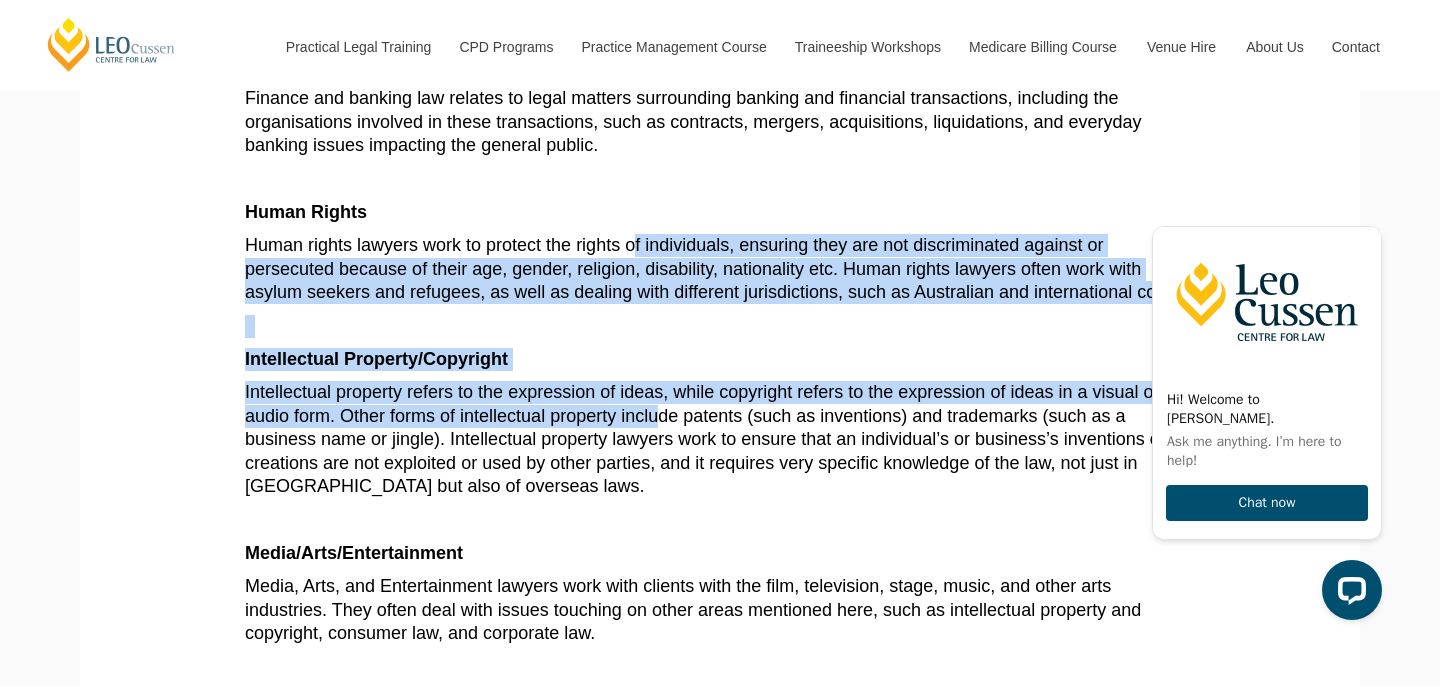 drag, startPoint x: 641, startPoint y: 258, endPoint x: 668, endPoint y: 466, distance: 209.74509 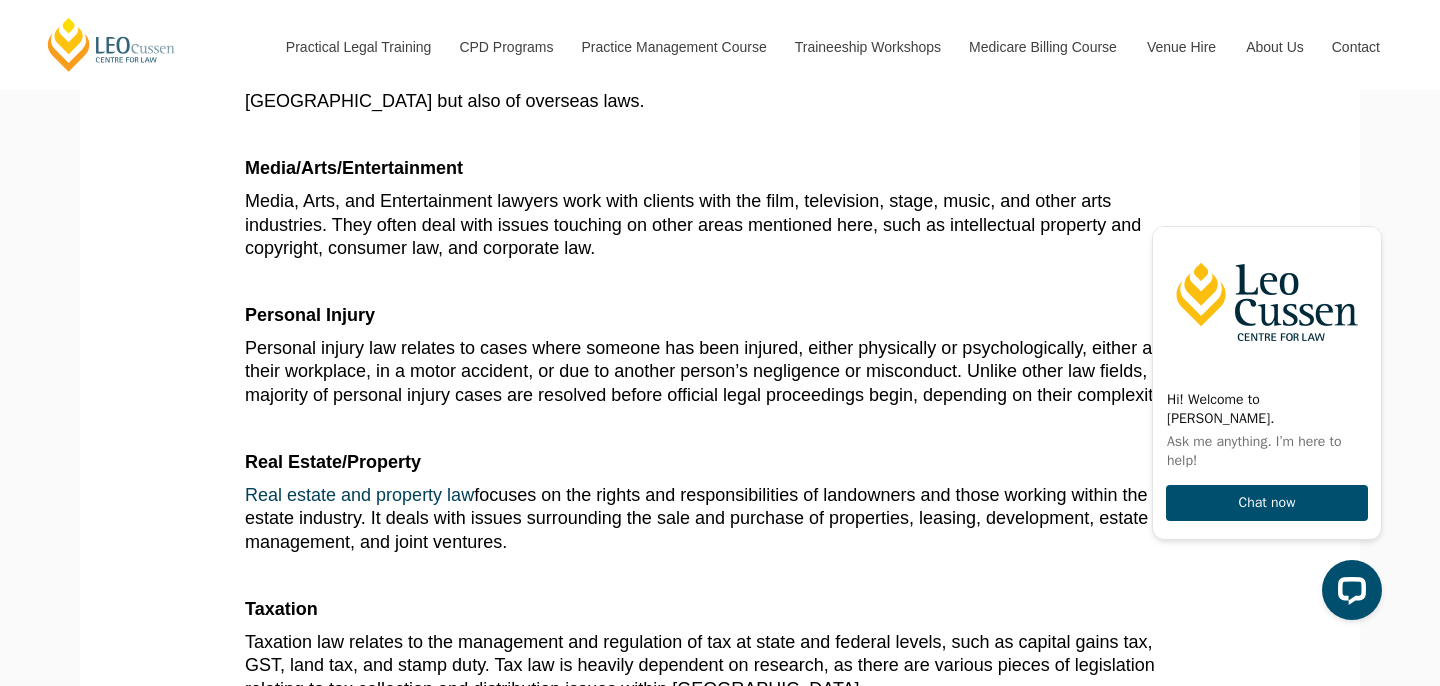 scroll, scrollTop: 3028, scrollLeft: 0, axis: vertical 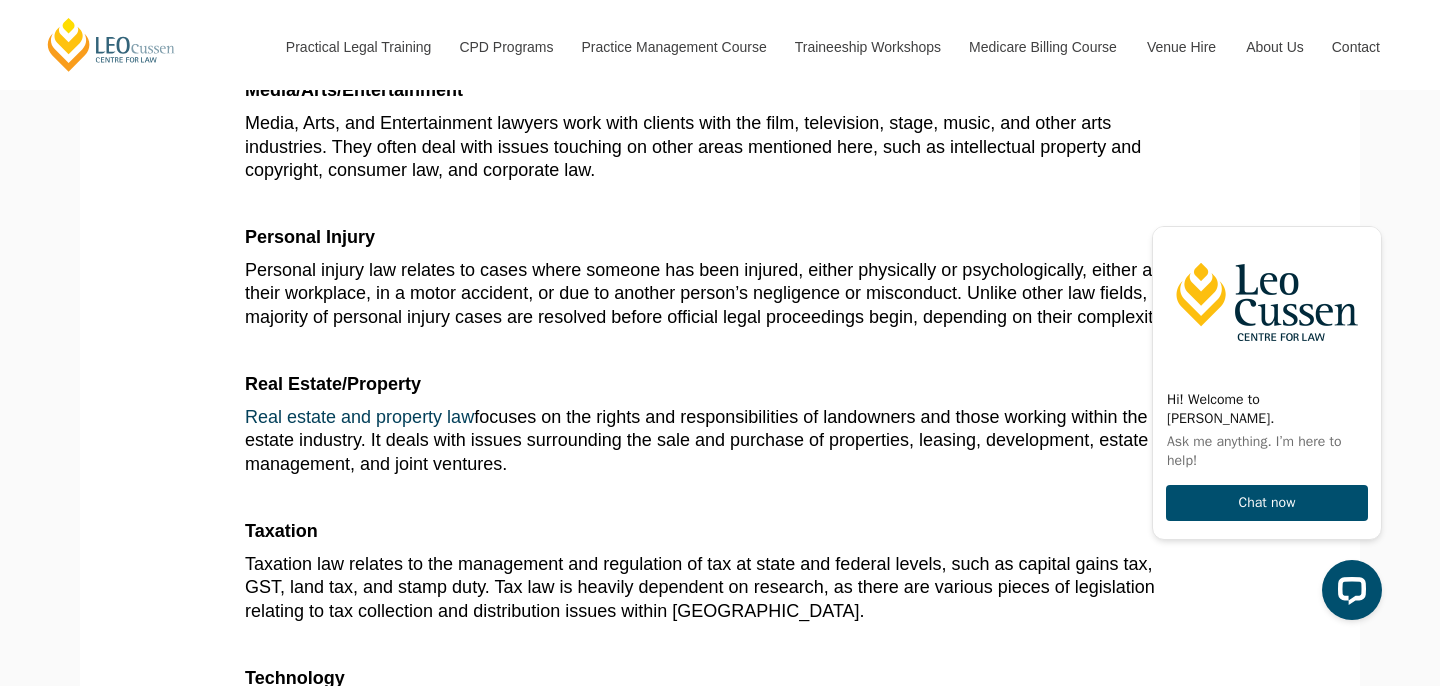 drag, startPoint x: 628, startPoint y: 296, endPoint x: 633, endPoint y: 418, distance: 122.10242 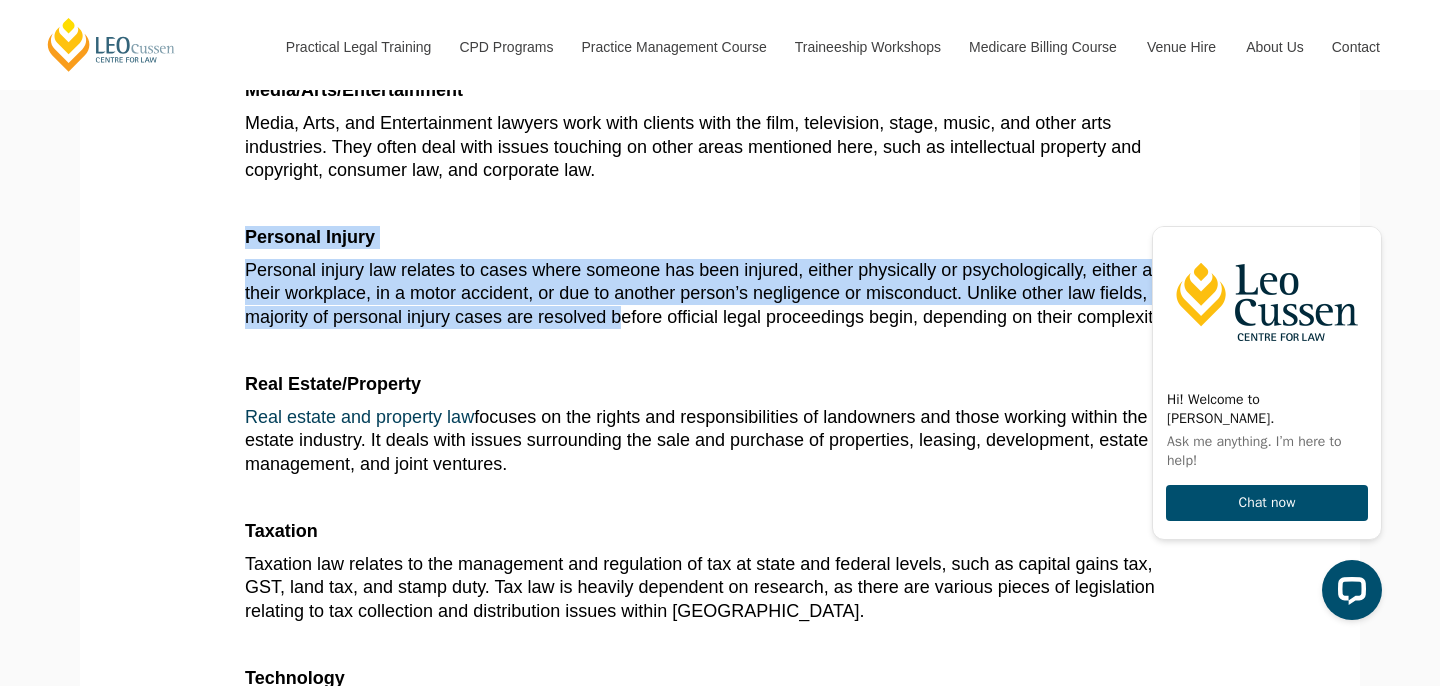 drag, startPoint x: 606, startPoint y: 269, endPoint x: 622, endPoint y: 369, distance: 101.27191 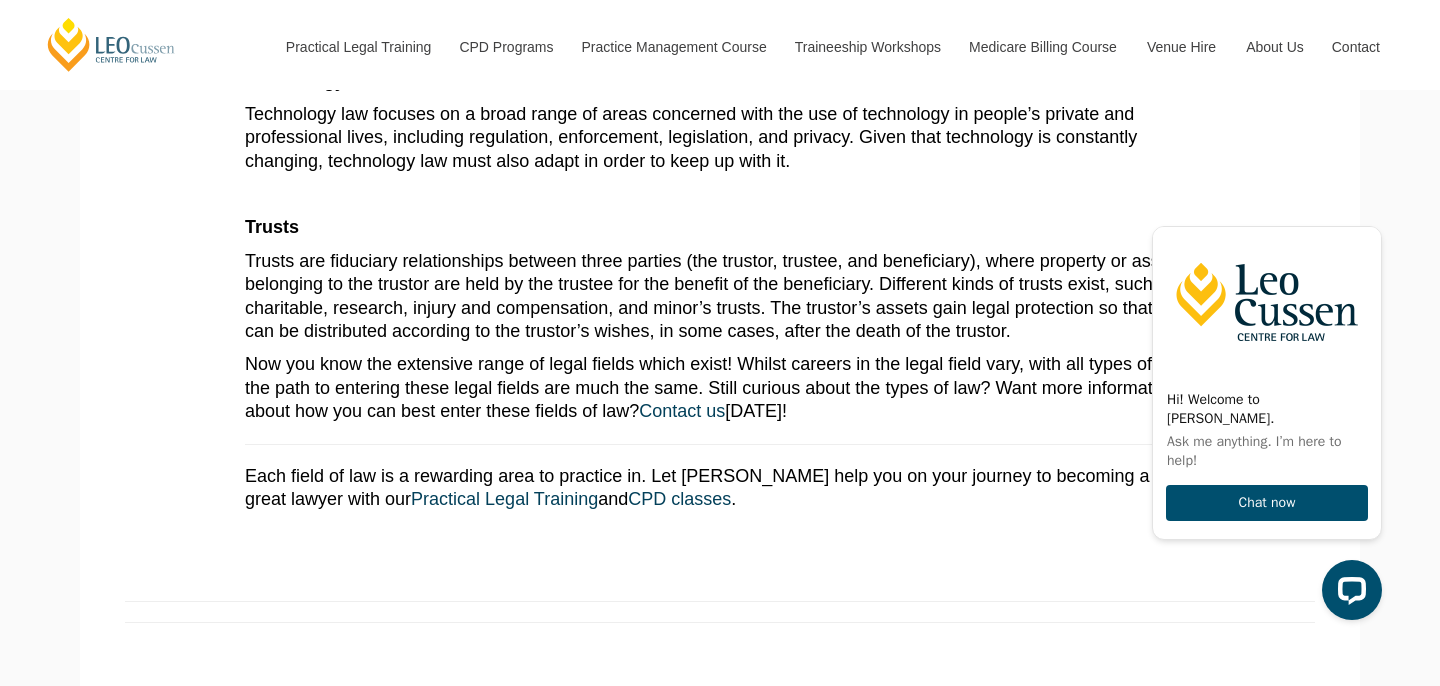 scroll, scrollTop: 3632, scrollLeft: 0, axis: vertical 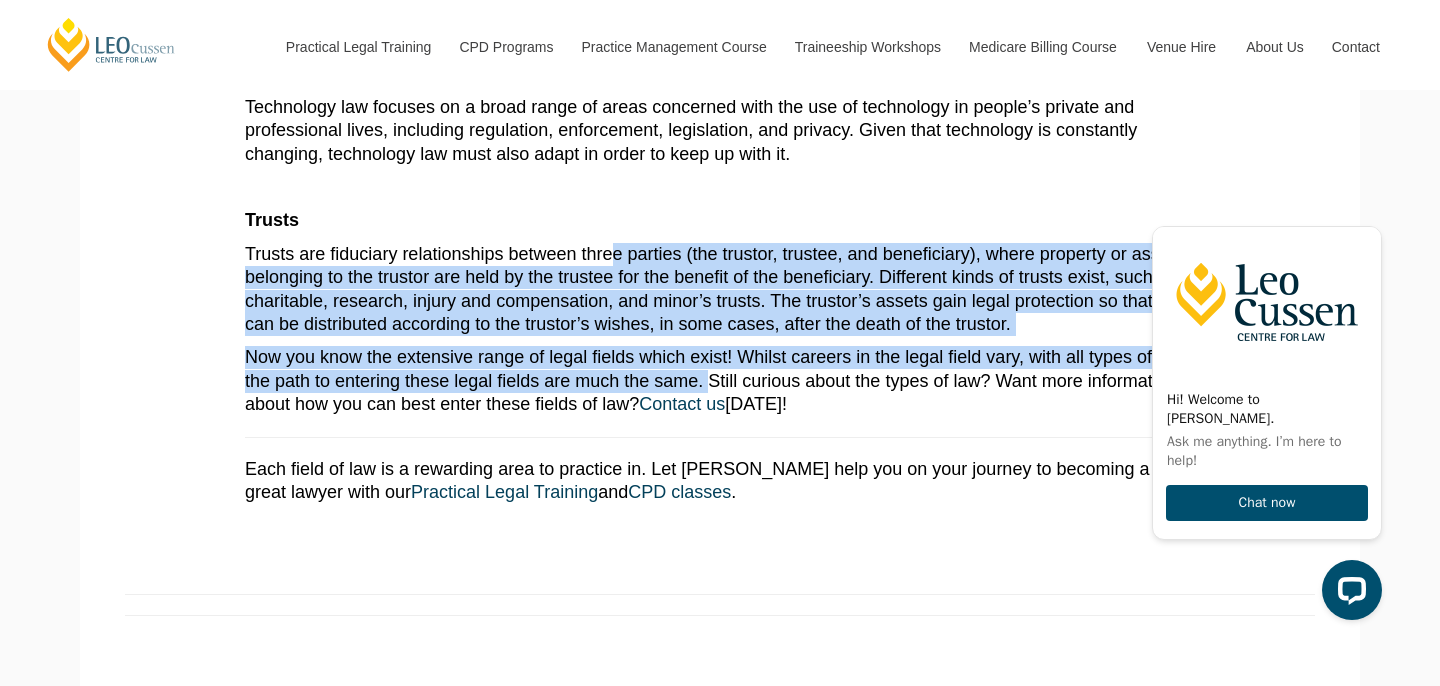 drag, startPoint x: 616, startPoint y: 294, endPoint x: 615, endPoint y: 433, distance: 139.0036 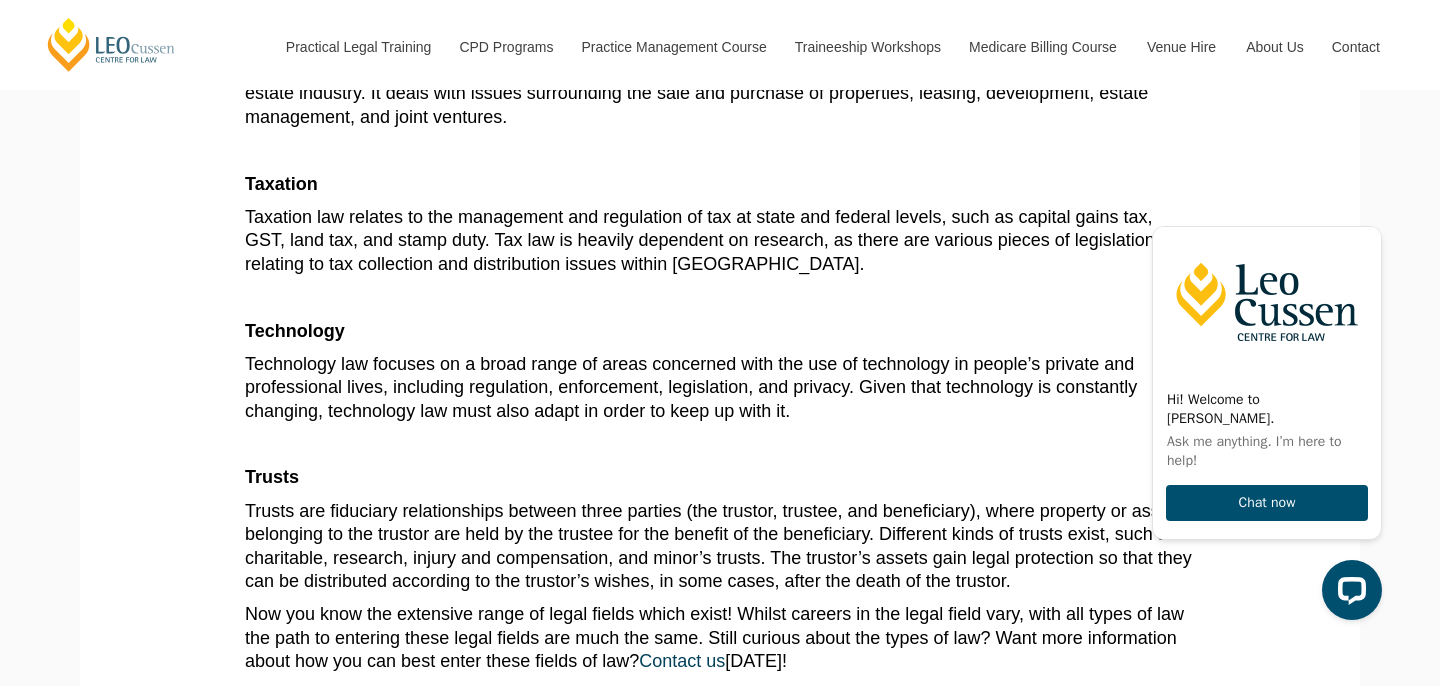 scroll, scrollTop: 3001, scrollLeft: 0, axis: vertical 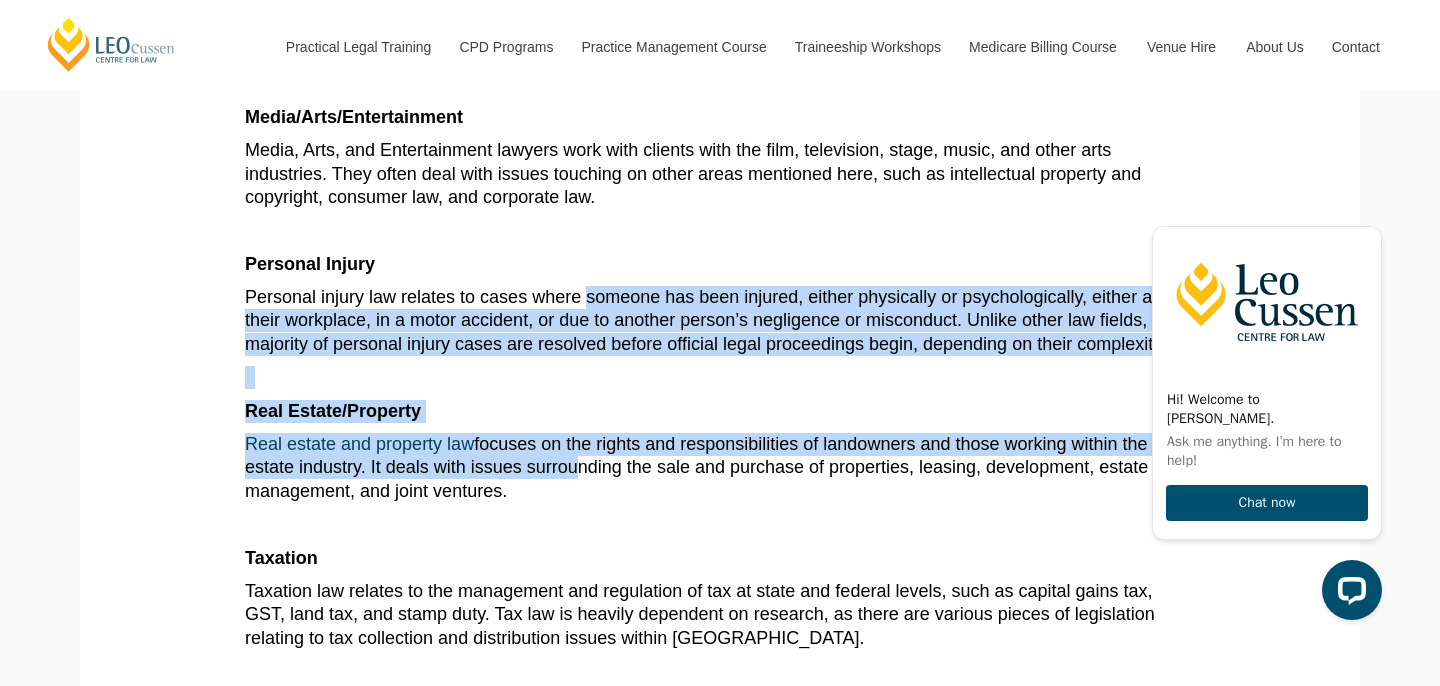 drag, startPoint x: 589, startPoint y: 341, endPoint x: 608, endPoint y: 516, distance: 176.02841 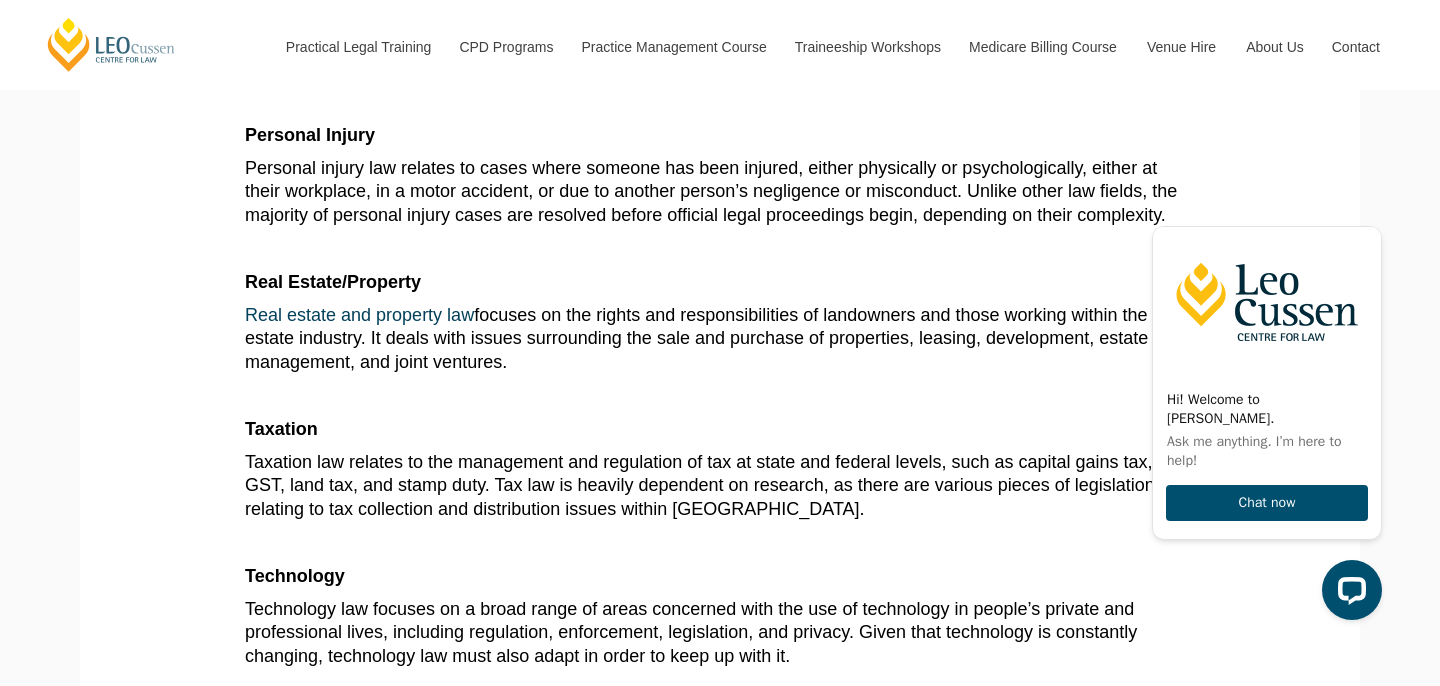 scroll, scrollTop: 3119, scrollLeft: 0, axis: vertical 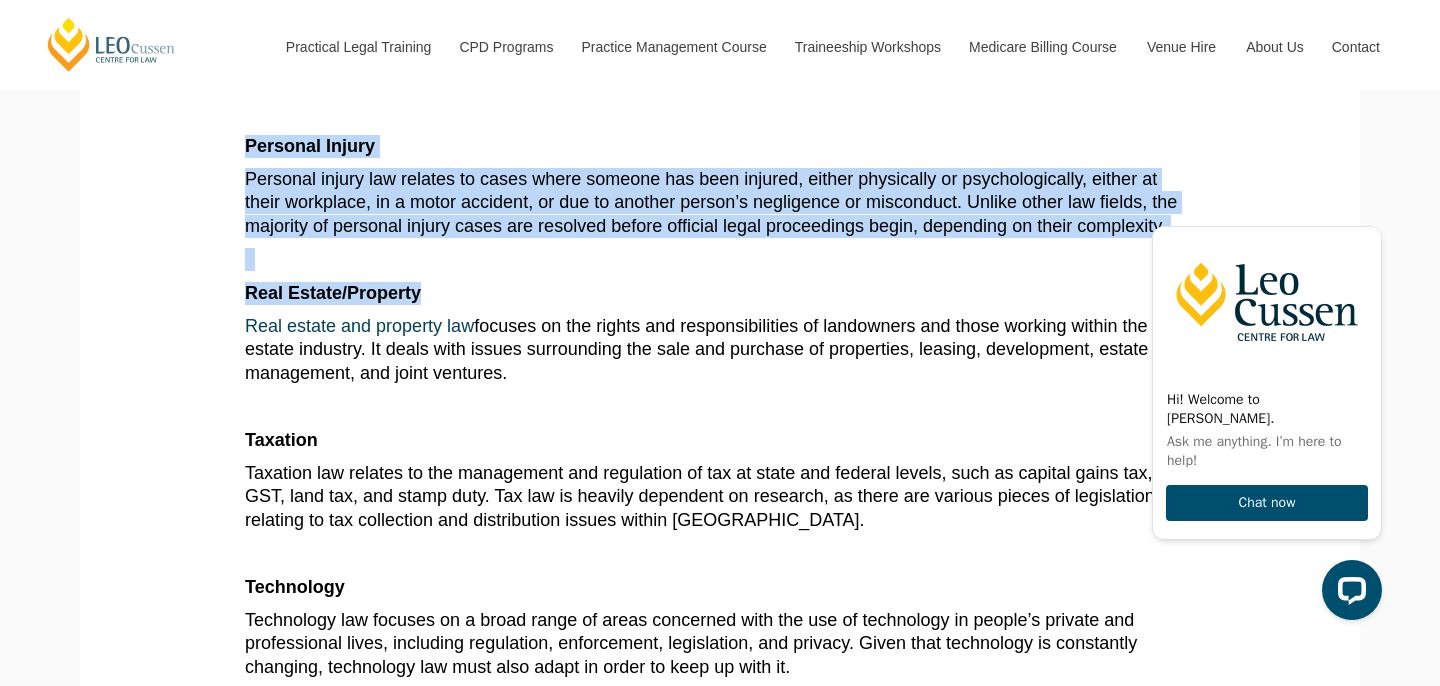 drag, startPoint x: 591, startPoint y: 169, endPoint x: 625, endPoint y: 351, distance: 185.14859 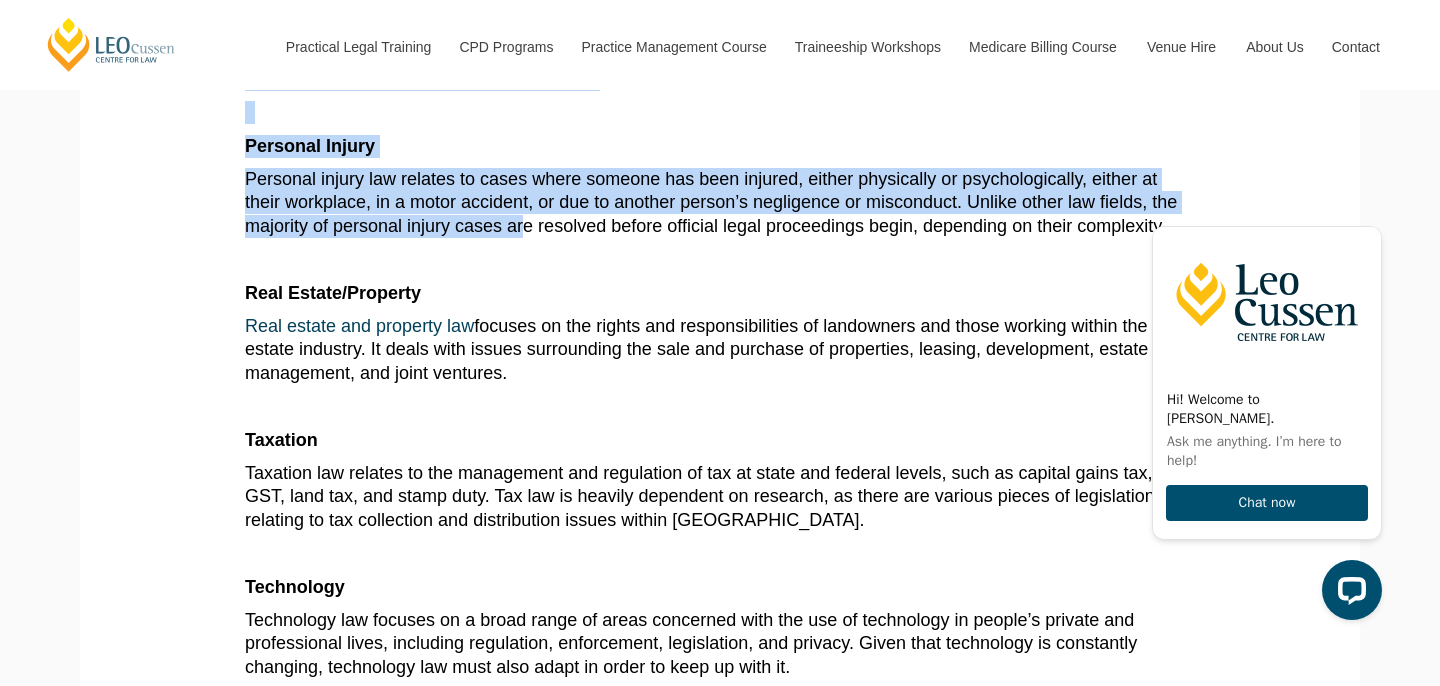 drag, startPoint x: 501, startPoint y: 100, endPoint x: 522, endPoint y: 262, distance: 163.35544 